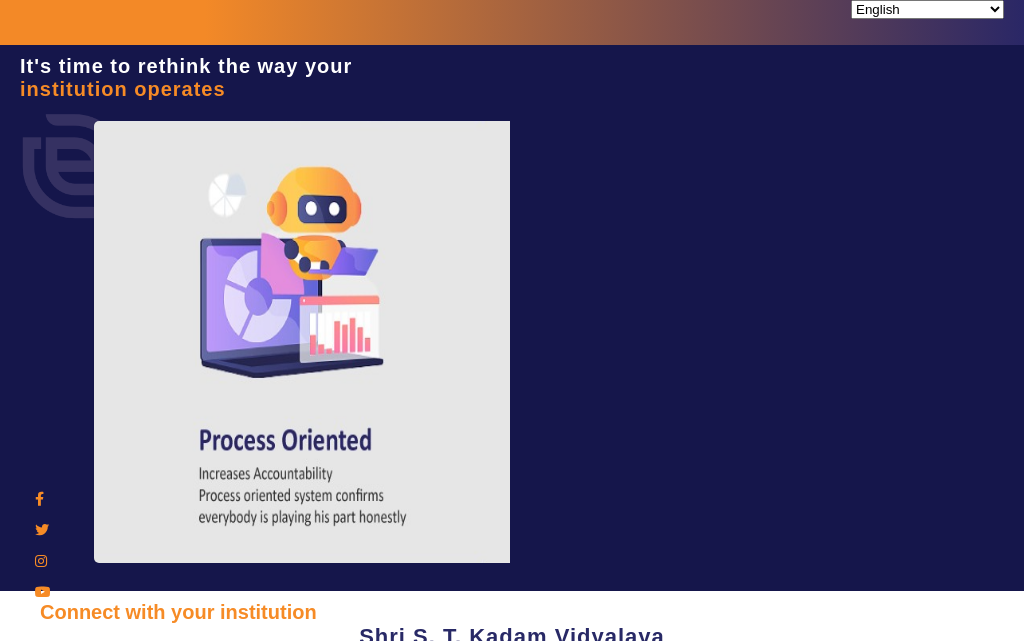 scroll, scrollTop: 0, scrollLeft: 0, axis: both 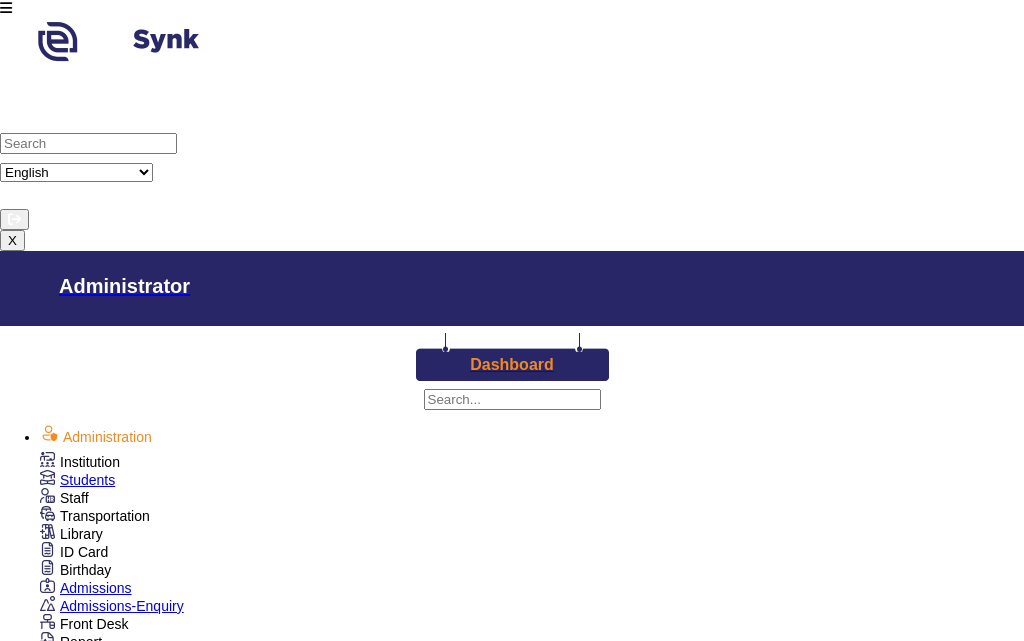 click at bounding box center (6, 8) 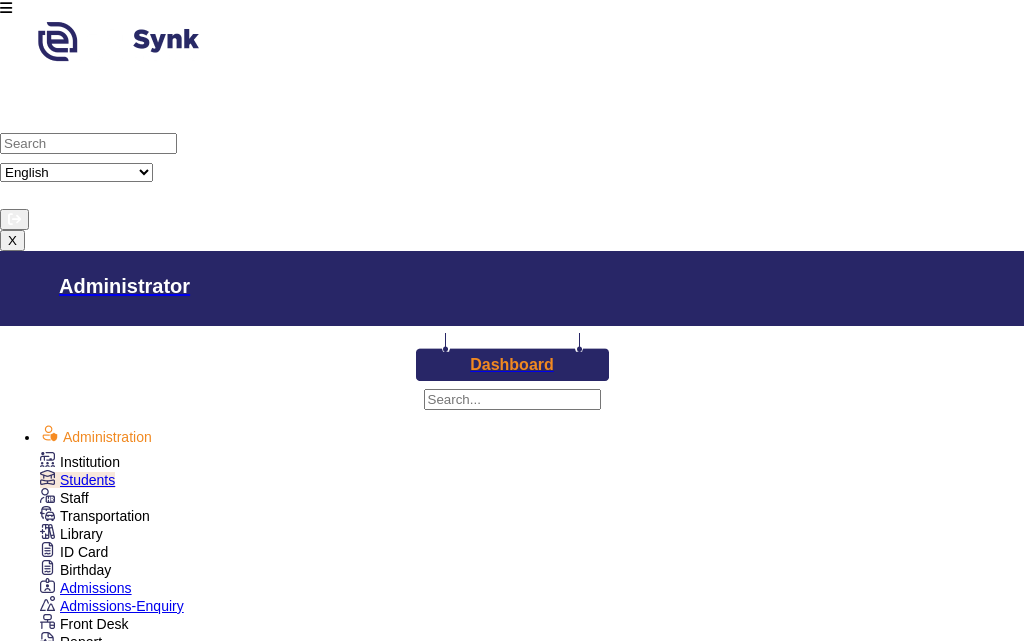 click on "Class I" at bounding box center (358, 1292) 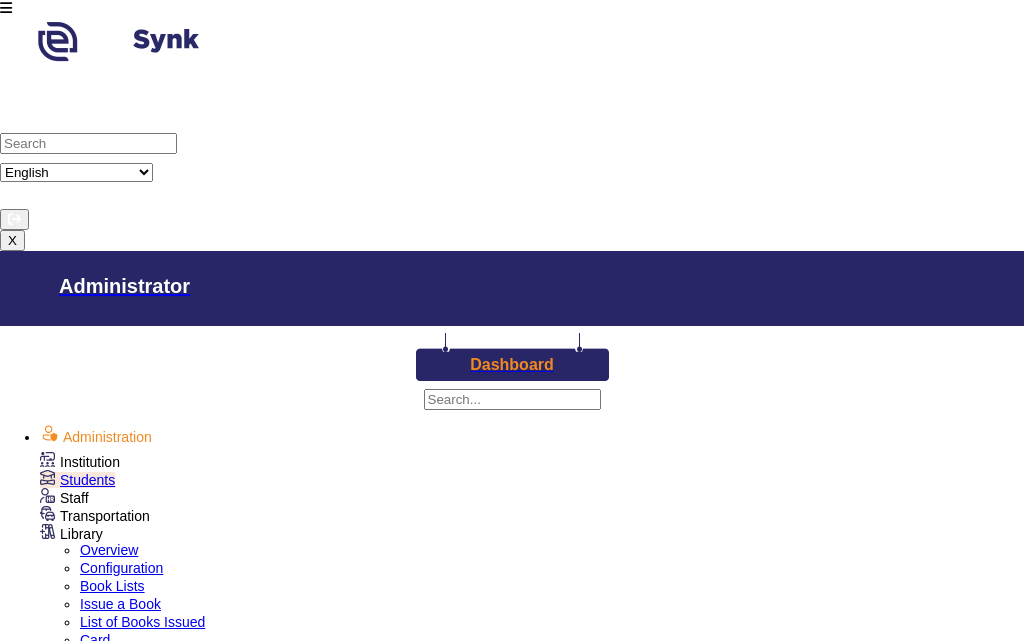 click on "Issue a Book" at bounding box center [120, 604] 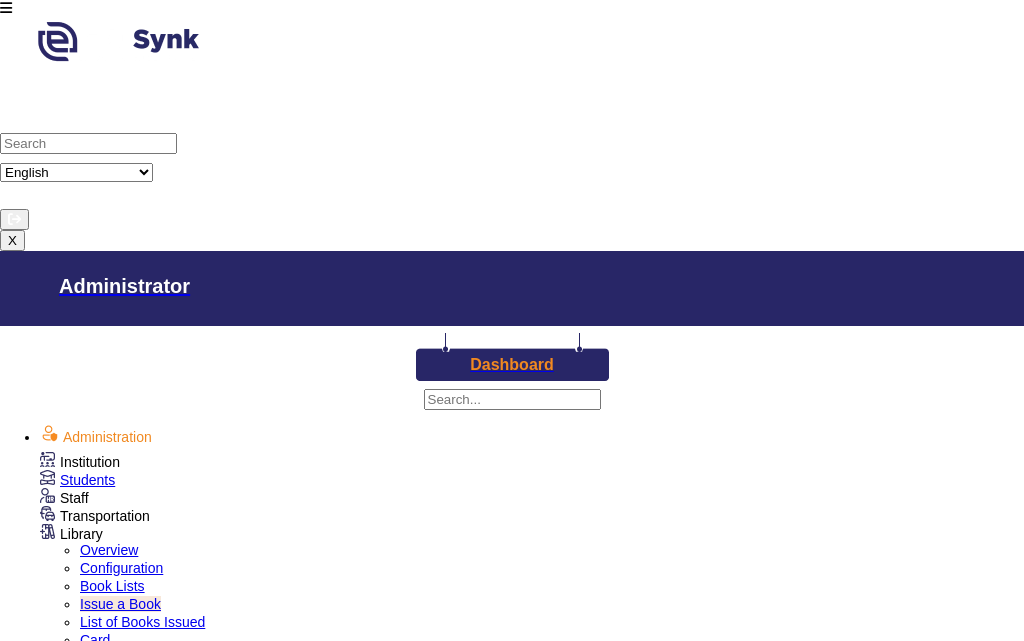 scroll, scrollTop: 0, scrollLeft: 0, axis: both 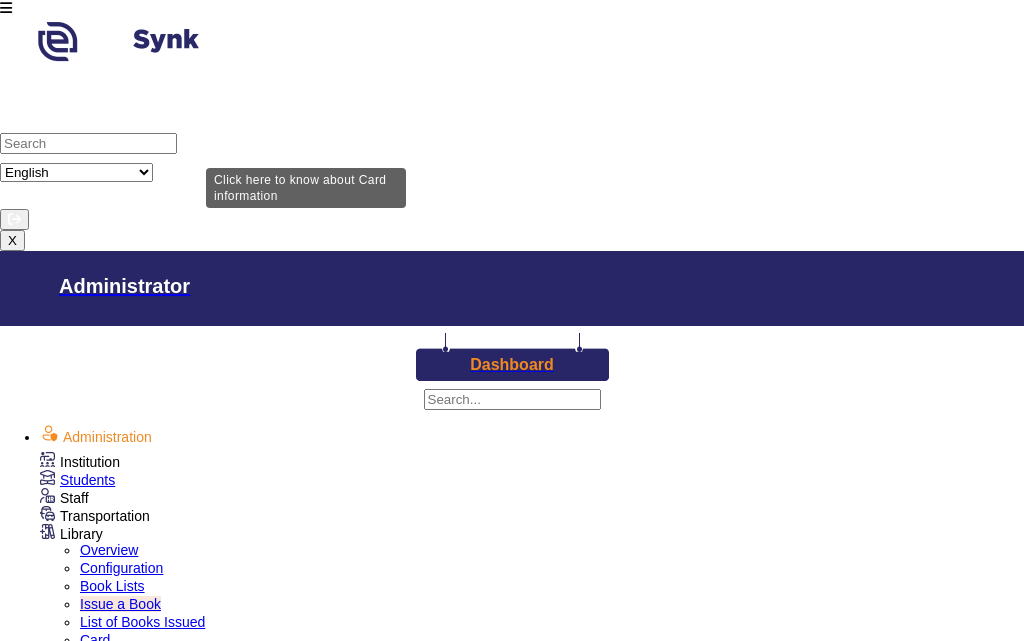 type on "1014" 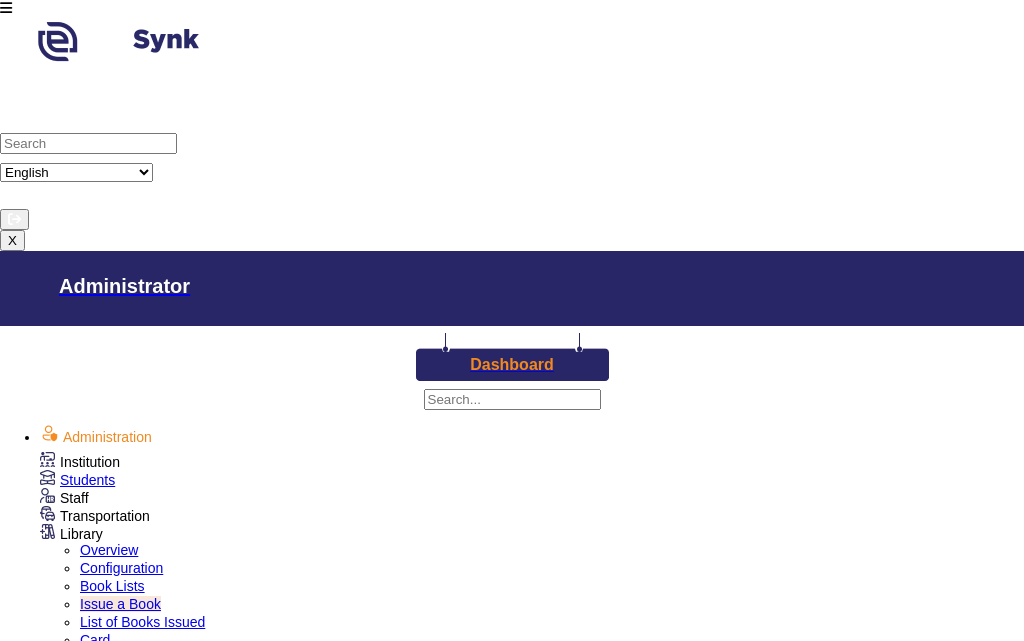 click on "Issue a Book" at bounding box center (62, 1617) 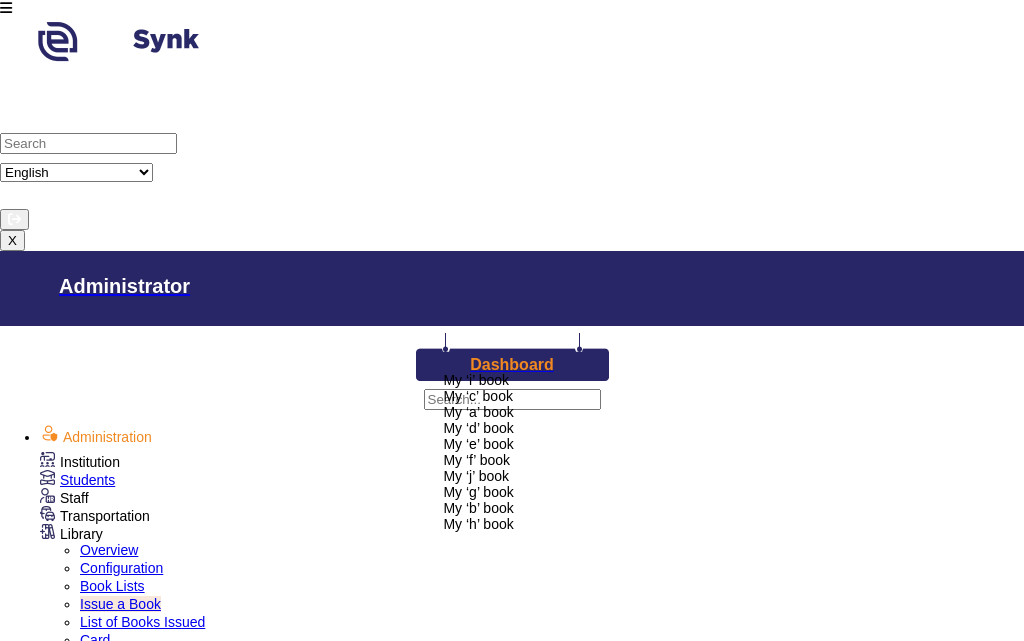 click on "My ‘f’ book" at bounding box center [476, 460] 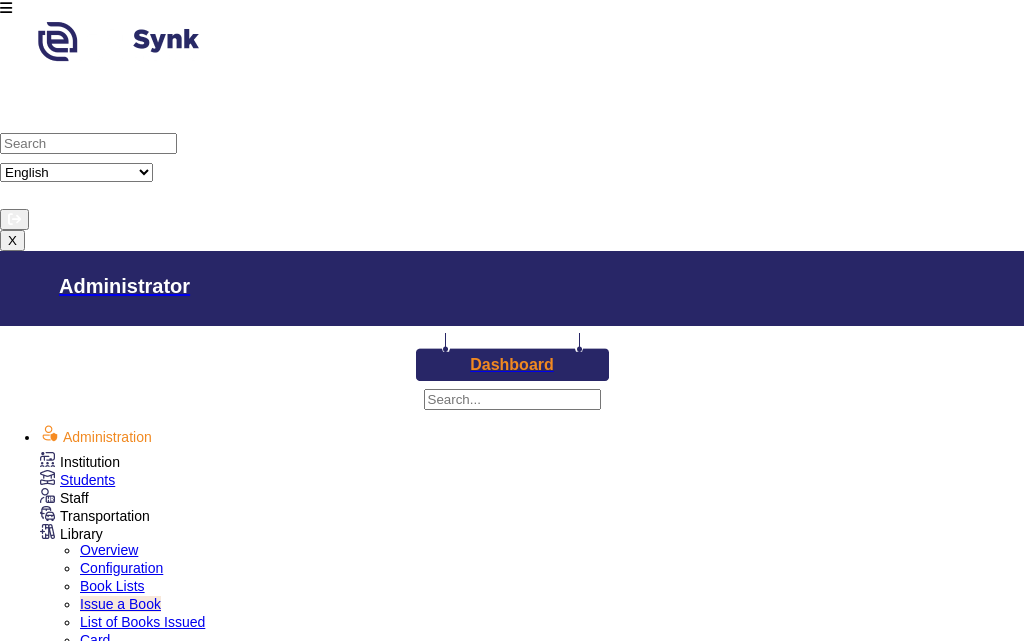 click on "5" at bounding box center [512, 1838] 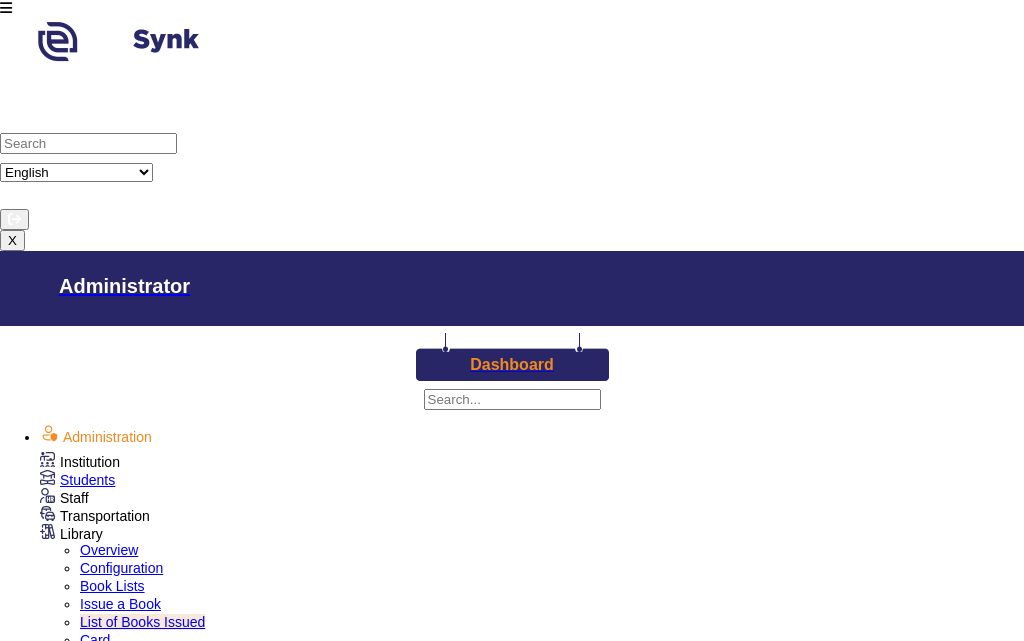 scroll, scrollTop: 222, scrollLeft: 0, axis: vertical 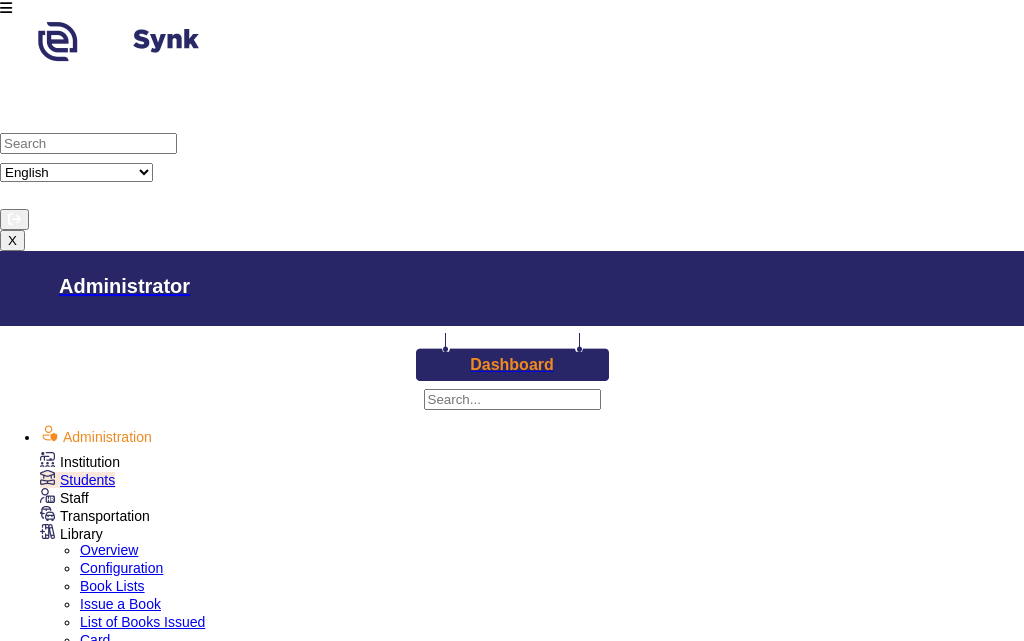 click on "Class I" at bounding box center [358, 1418] 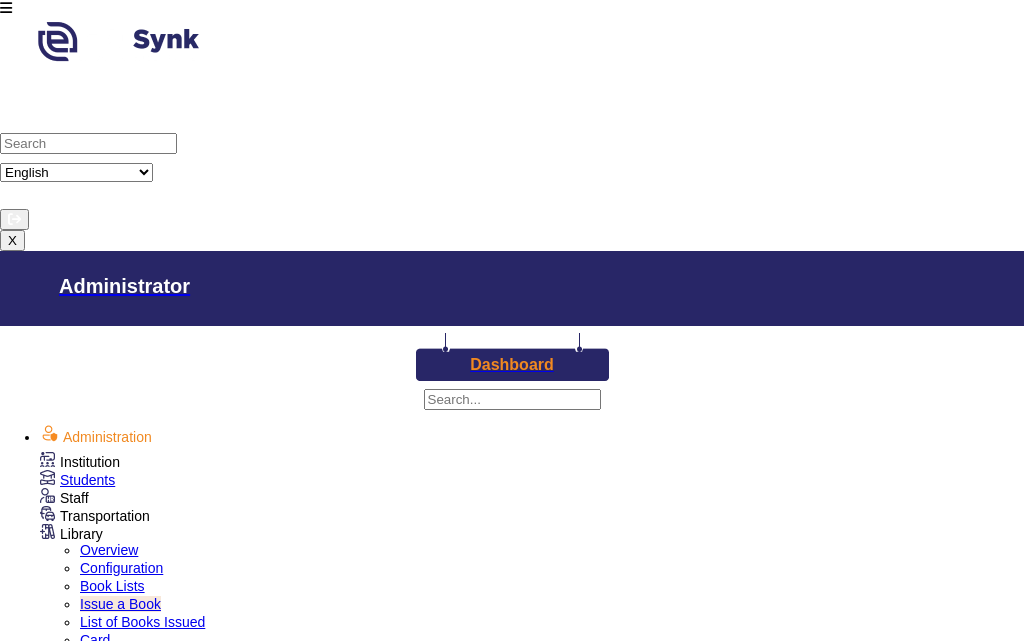 click on "Enter Card Number" at bounding box center (105, 1404) 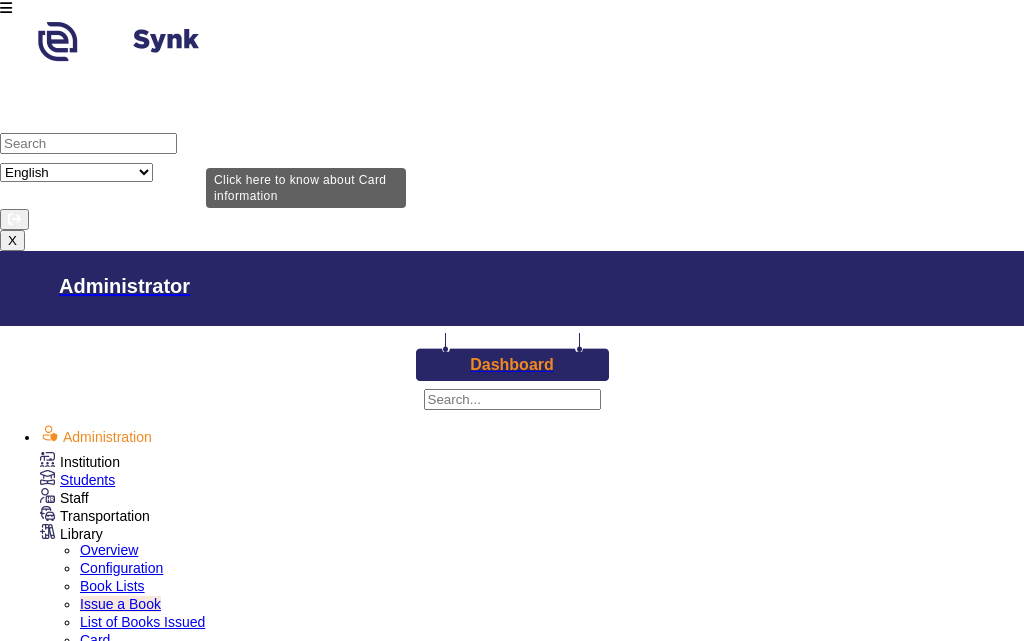 type on "1137" 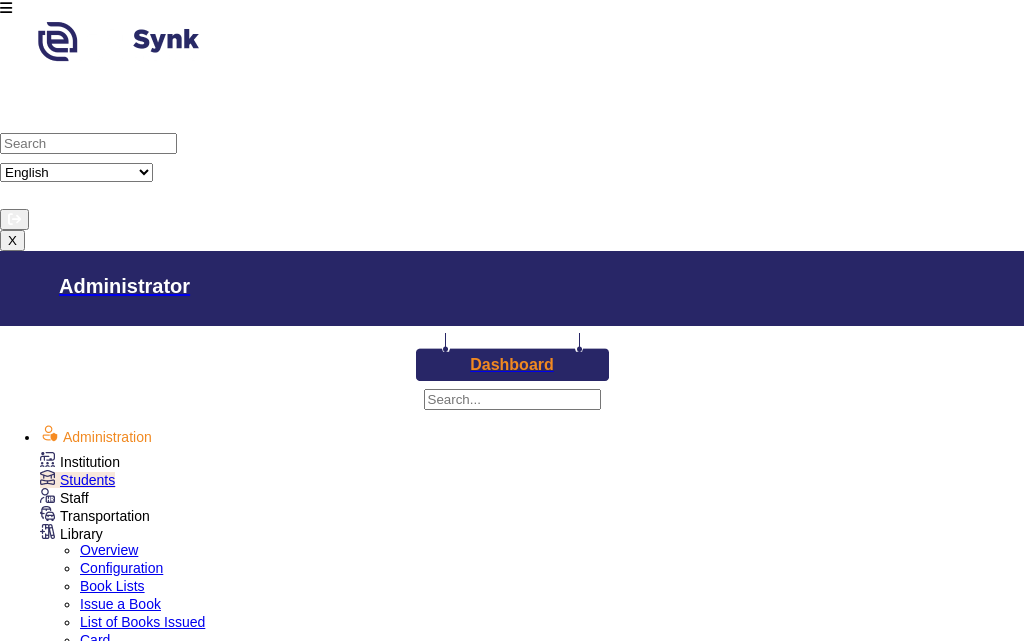 click at bounding box center (6, 8) 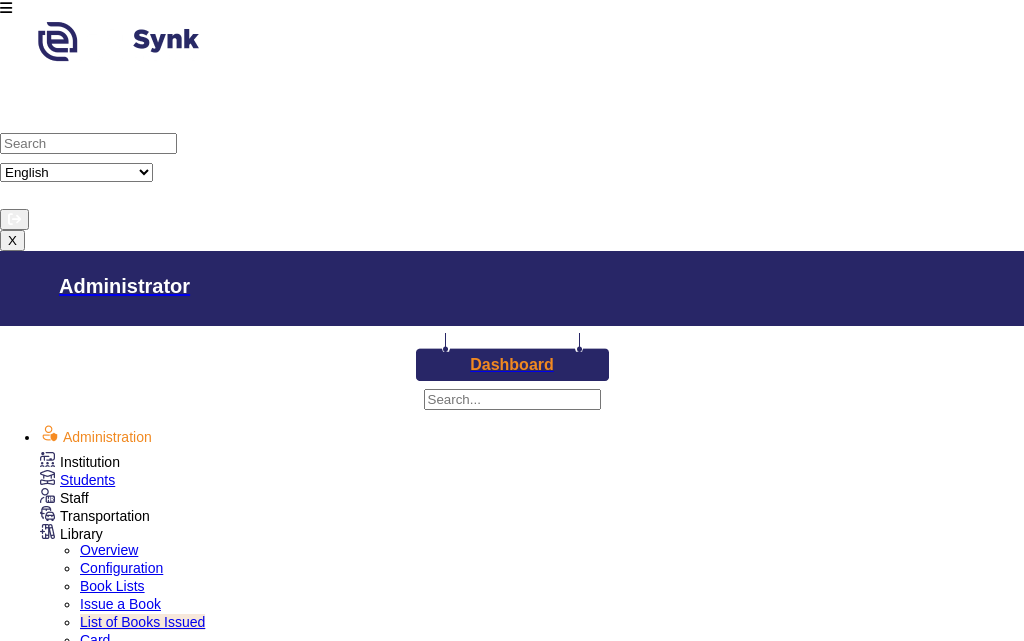 scroll, scrollTop: 1222, scrollLeft: 0, axis: vertical 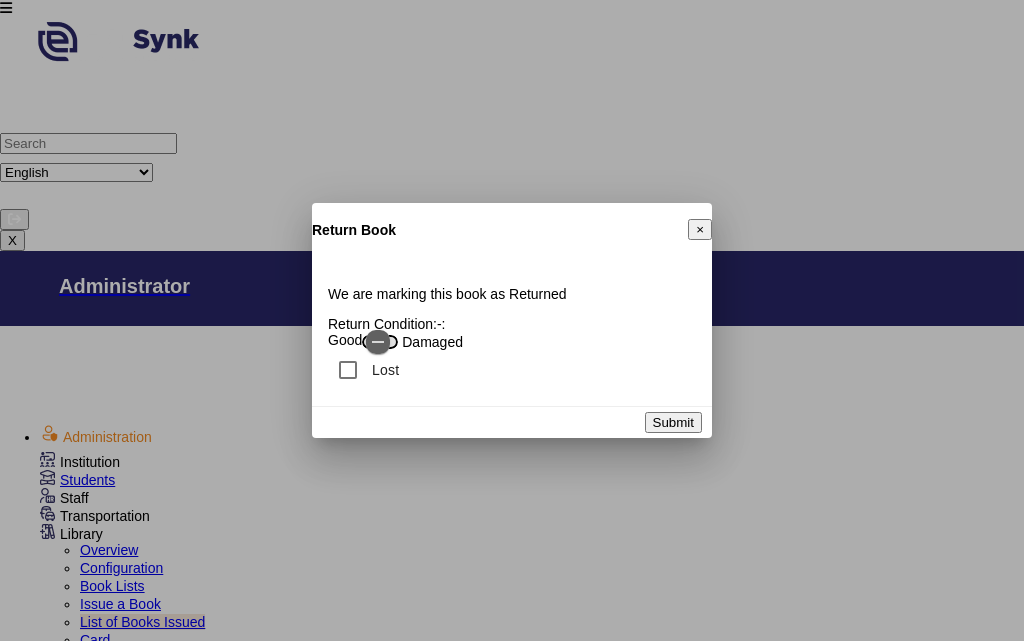 click on "Submit" at bounding box center [673, 422] 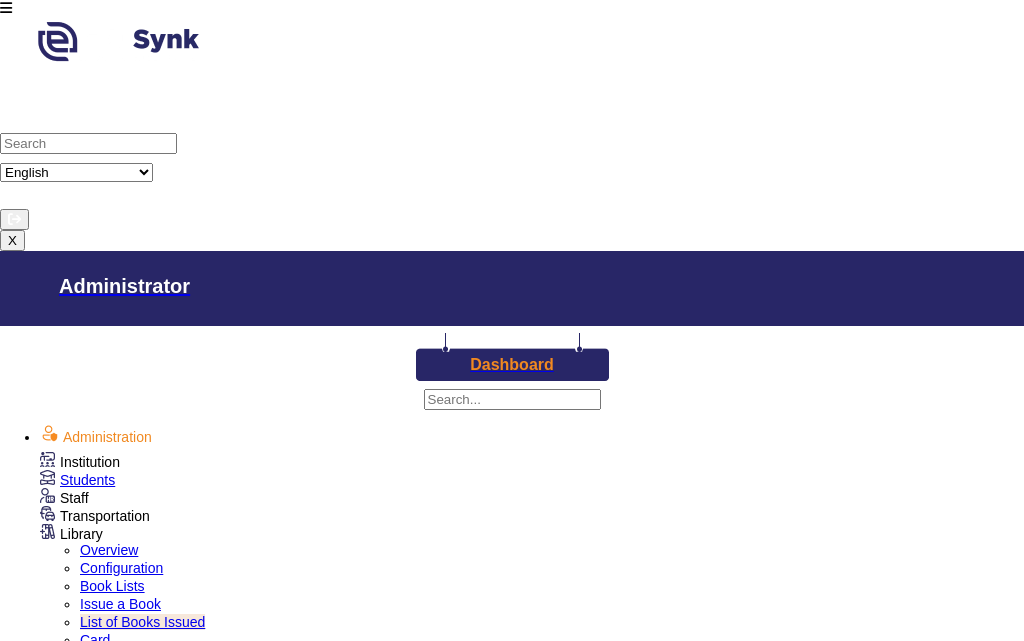 click on "Return Book" at bounding box center (871, 2695) 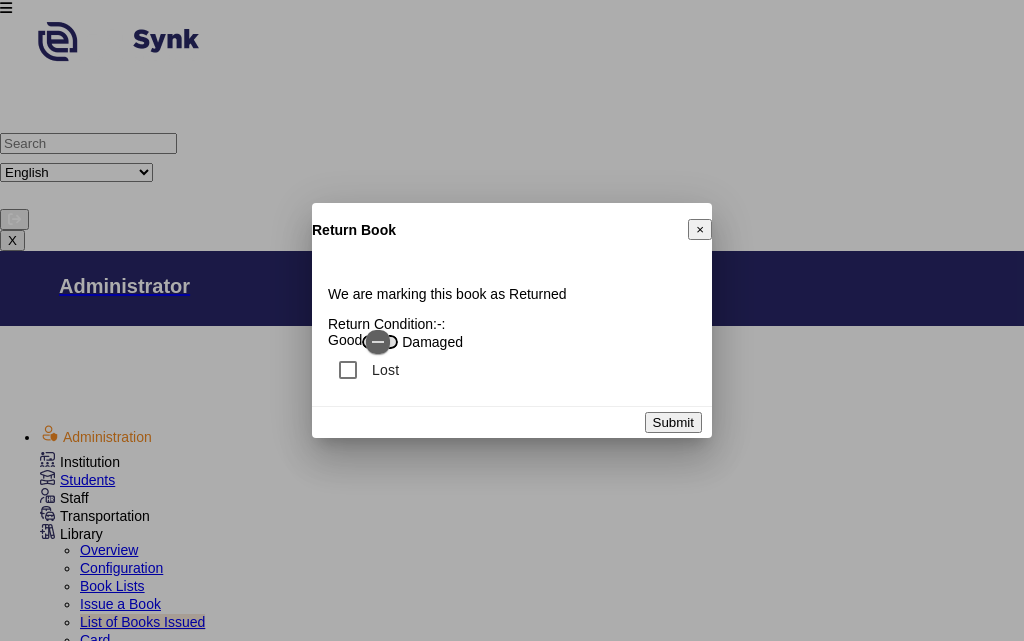 click on "Submit" at bounding box center (673, 422) 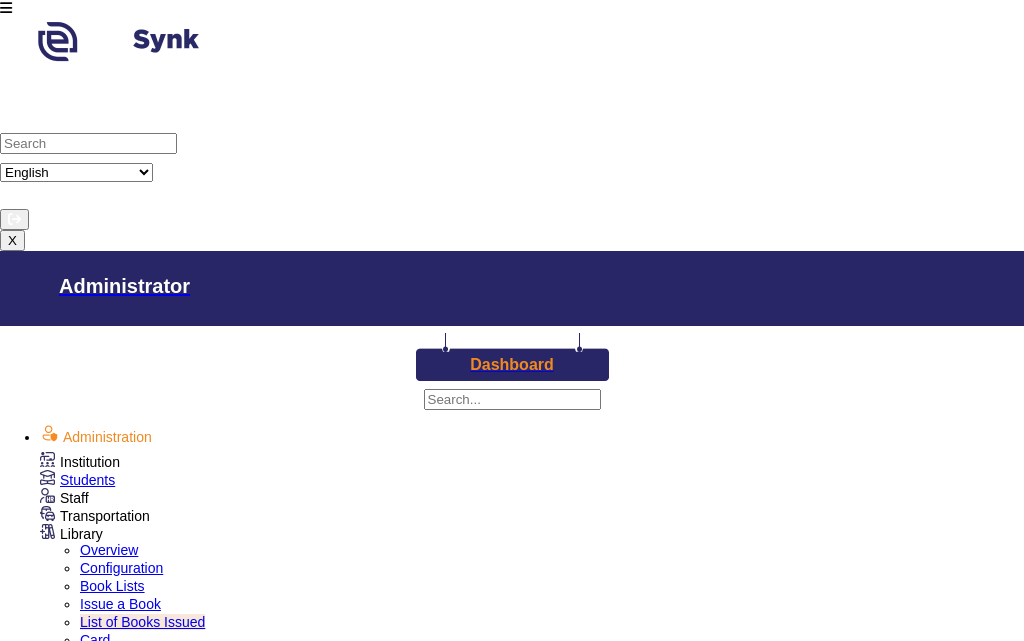click at bounding box center (6, 8) 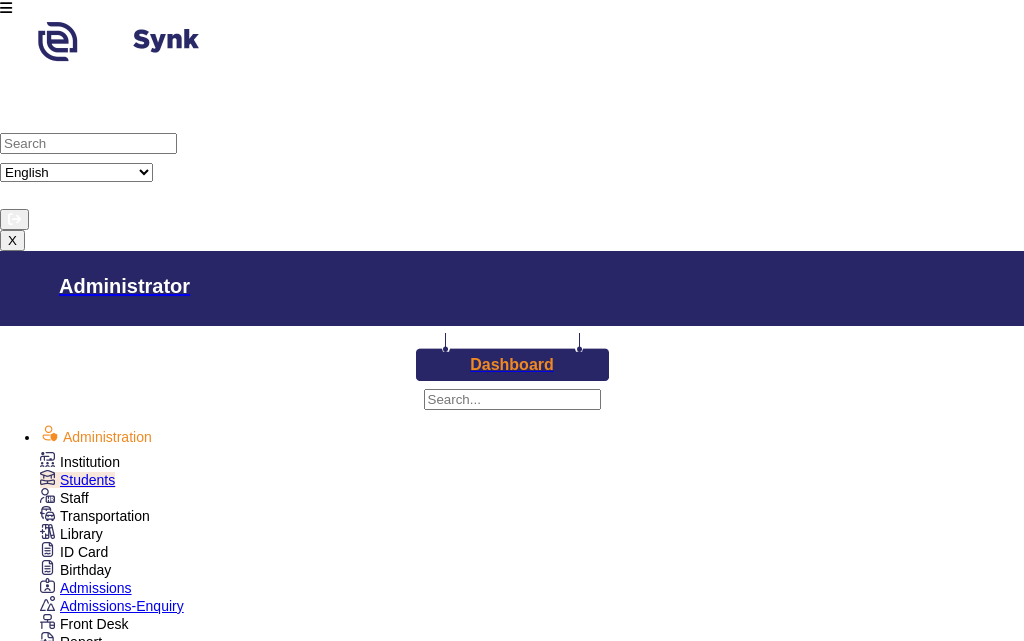 click on "Class I" at bounding box center [358, 1292] 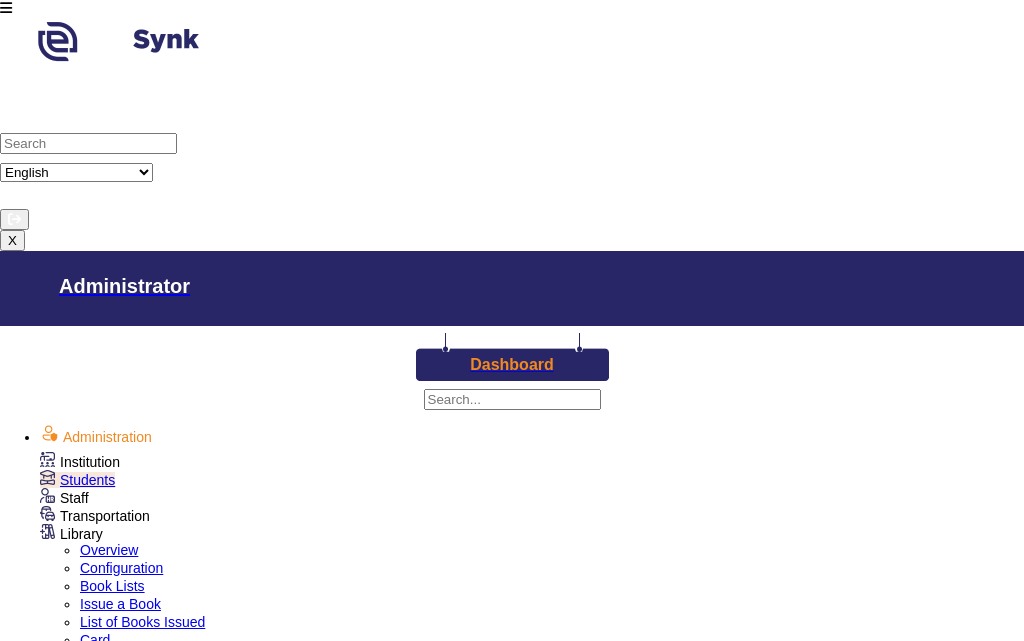 click on "Issue a Book" at bounding box center (120, 604) 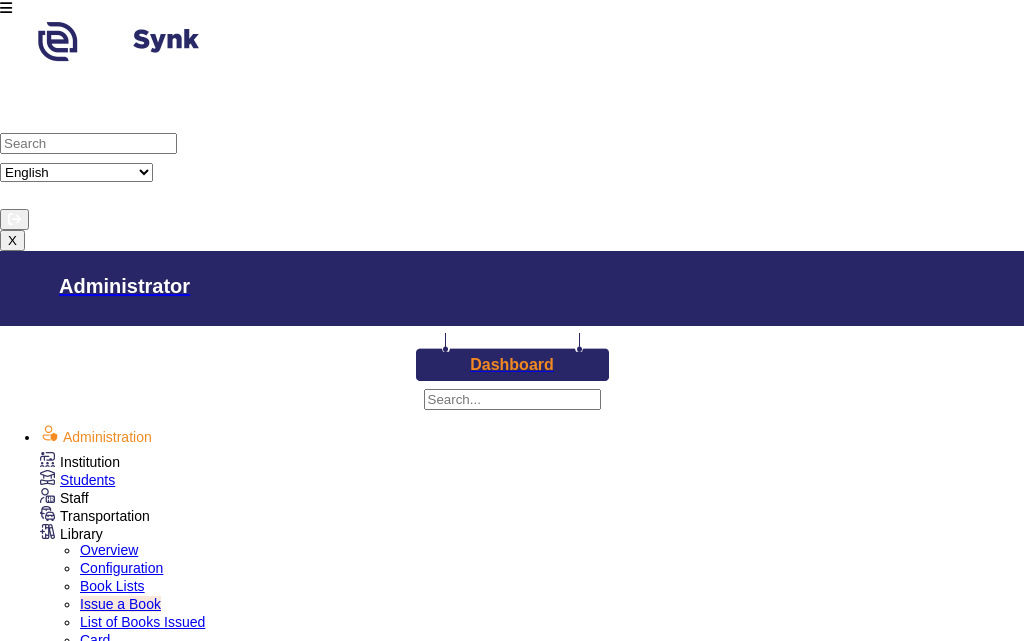 click on "Enter Card Number" at bounding box center [122, 1405] 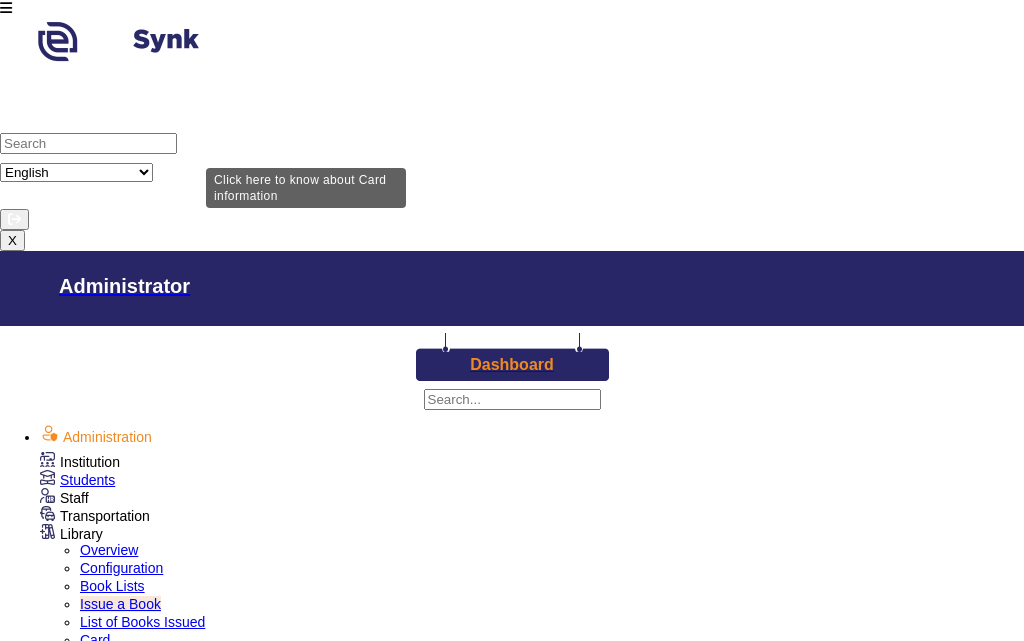 type on "1137" 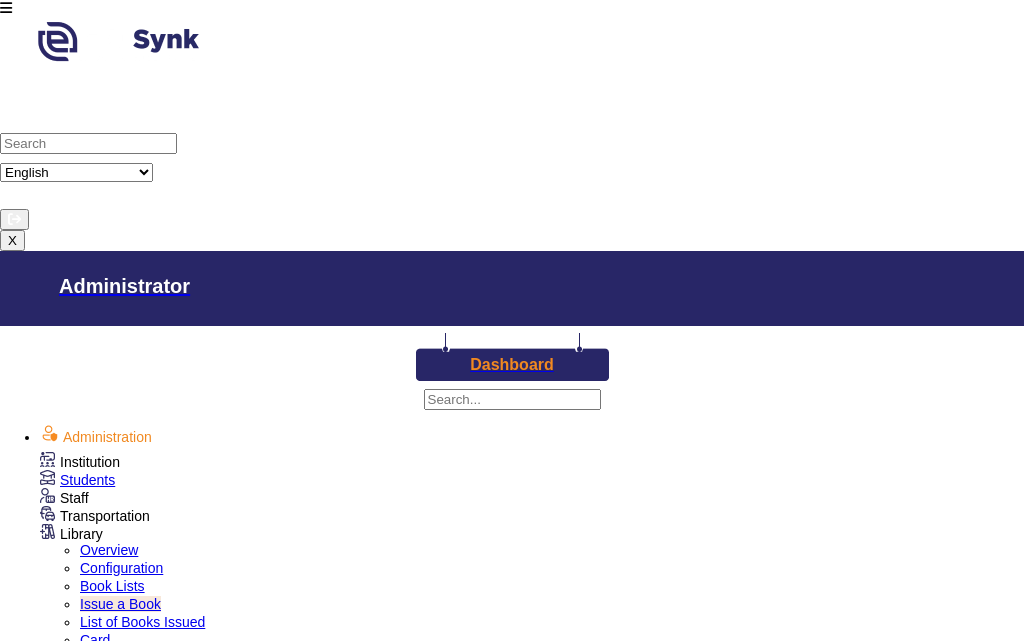 click on "Issue a Book" at bounding box center (62, 1617) 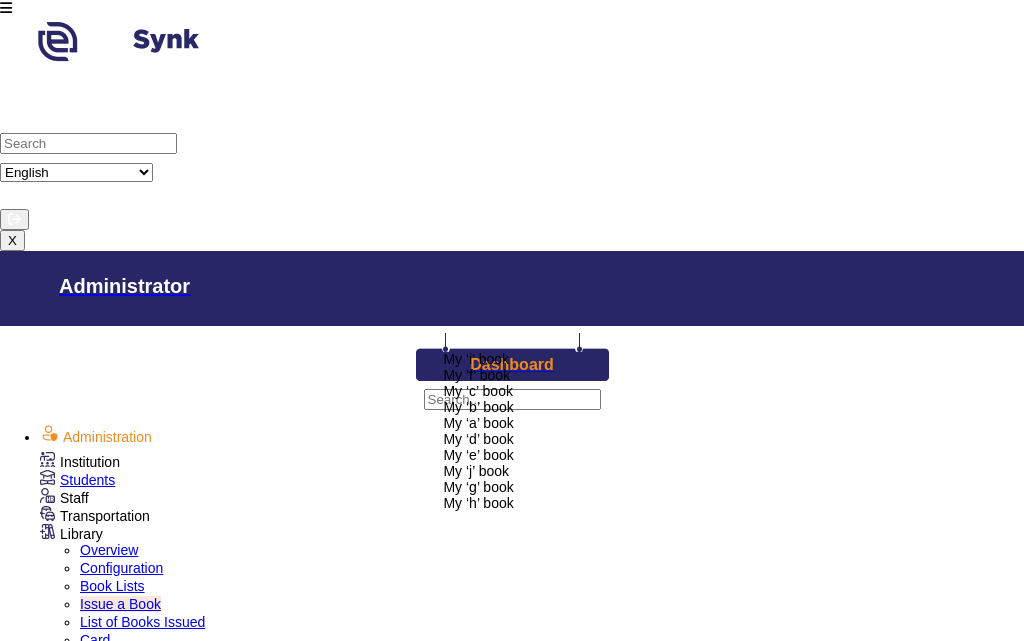 click on "My ‘d’ book" at bounding box center (478, 439) 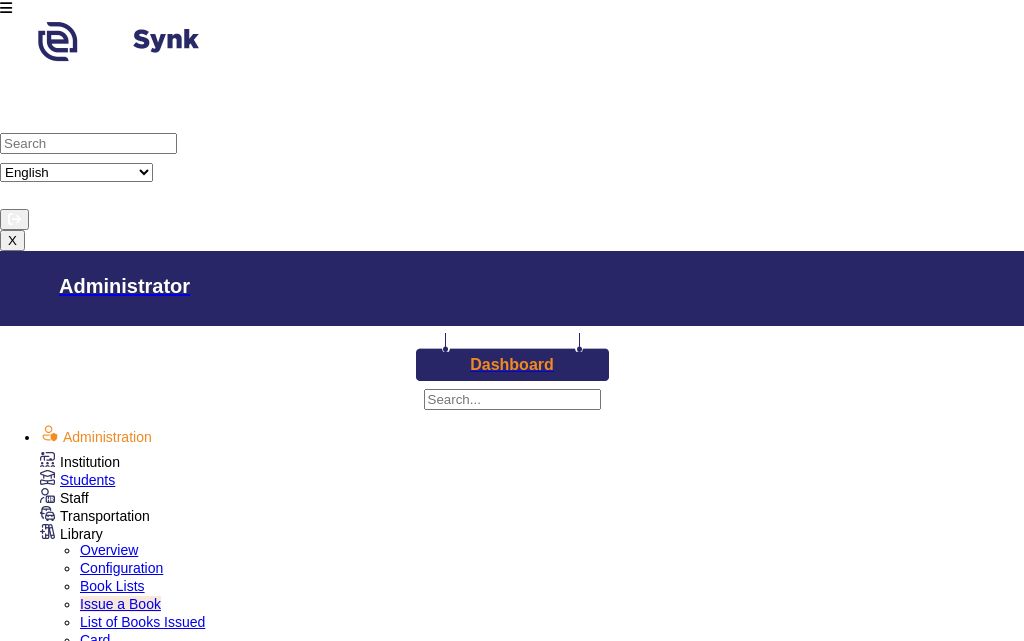 click on "Issue" at bounding box center [40, 1856] 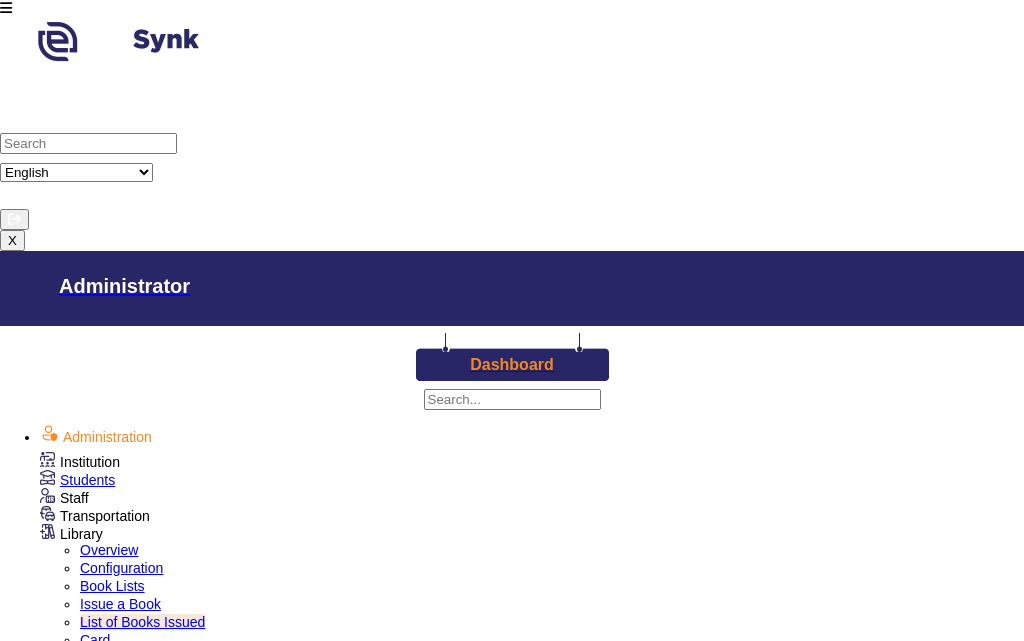 scroll, scrollTop: 1295, scrollLeft: 0, axis: vertical 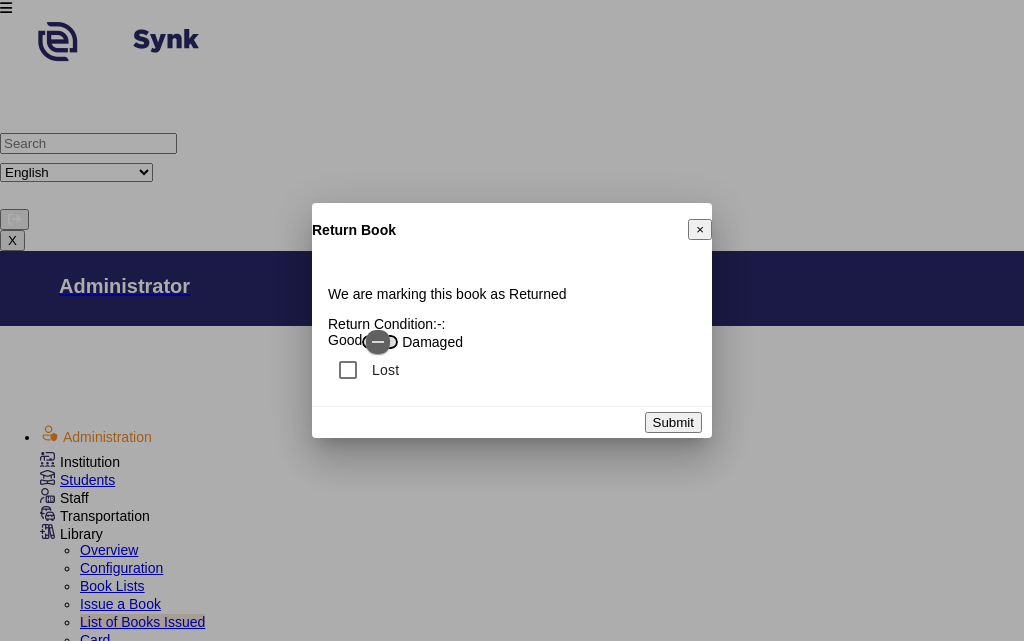 click on "Submit" at bounding box center [673, 422] 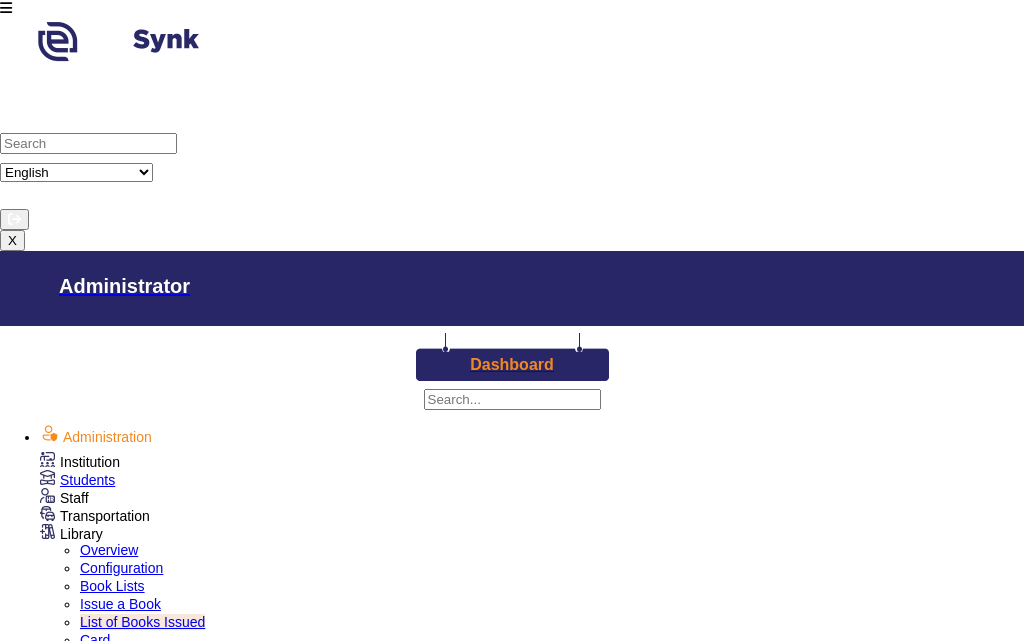 click at bounding box center [6, 8] 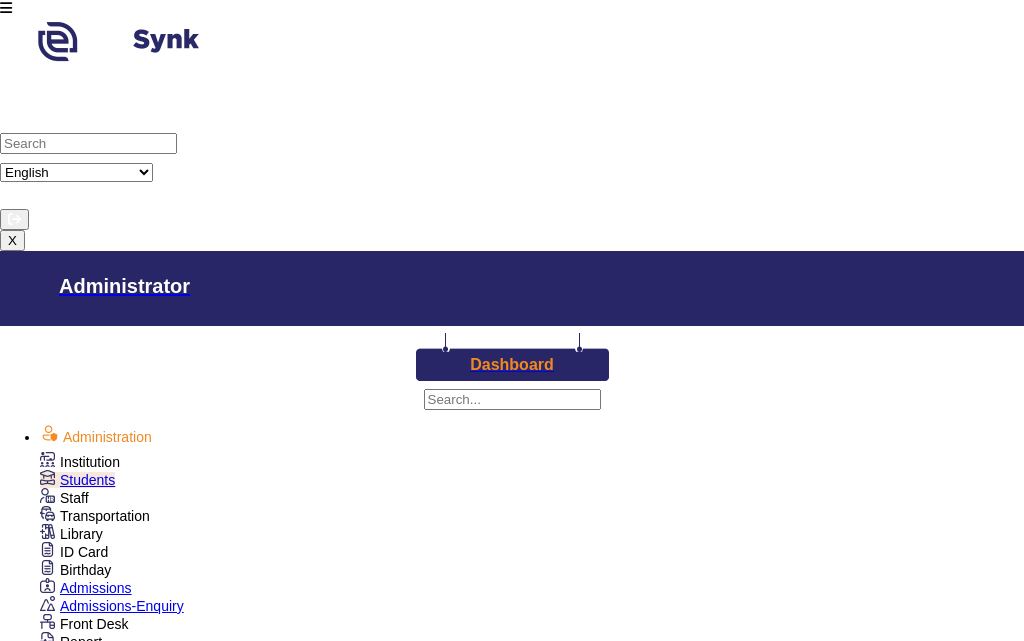 scroll, scrollTop: 0, scrollLeft: 0, axis: both 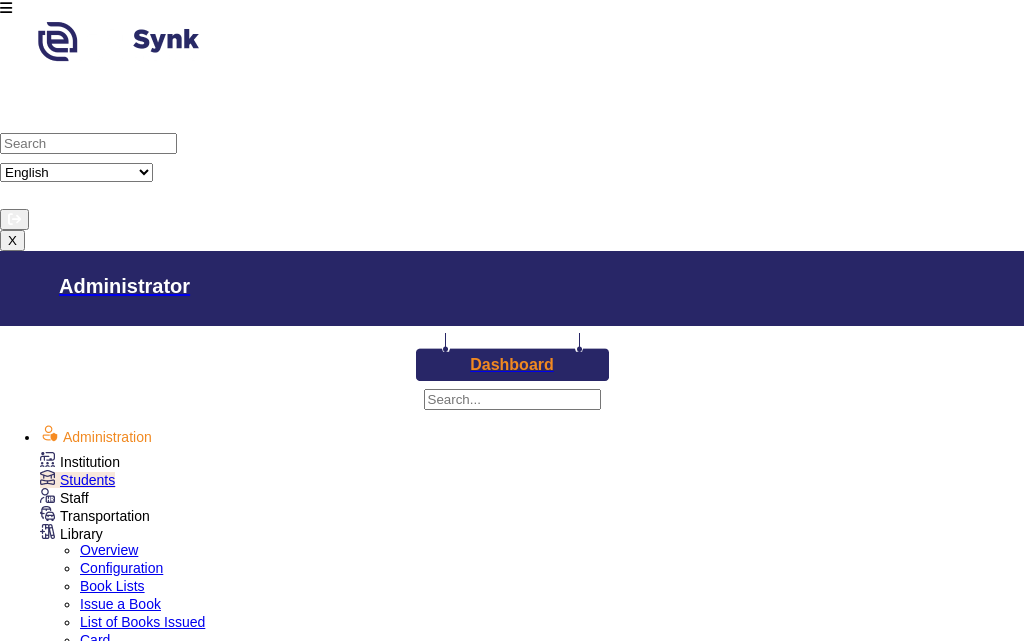 click on "Issue a Book" at bounding box center [120, 604] 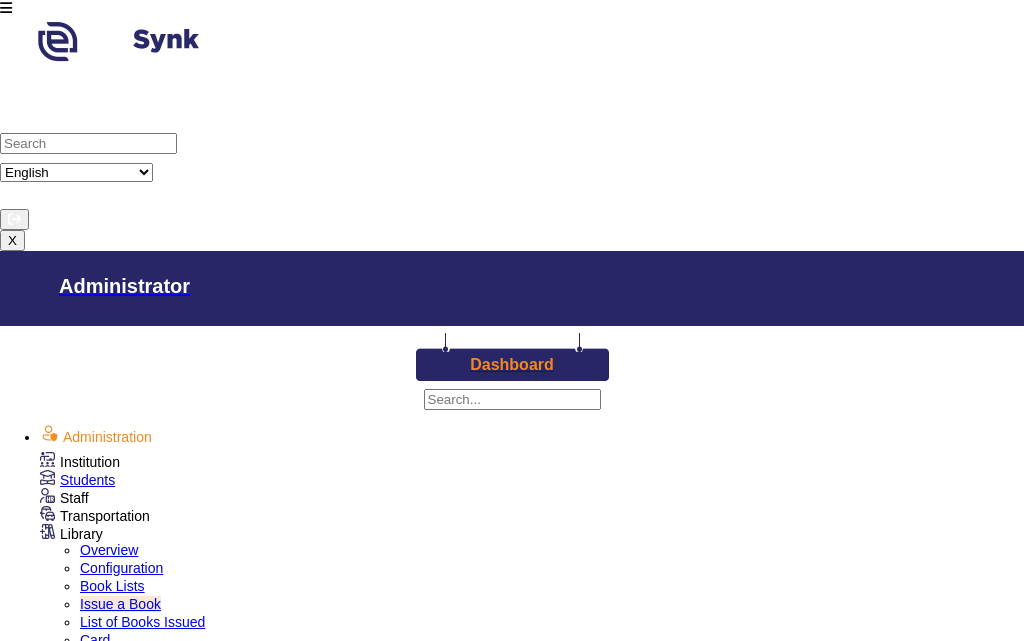 click on "Enter Card Number" at bounding box center (105, 1404) 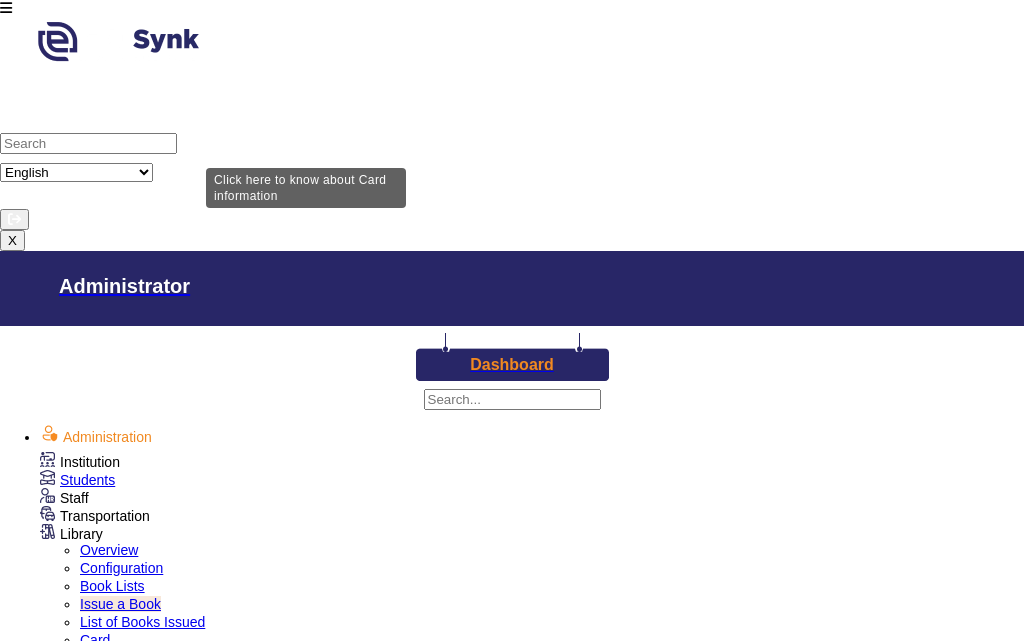 type on "1436" 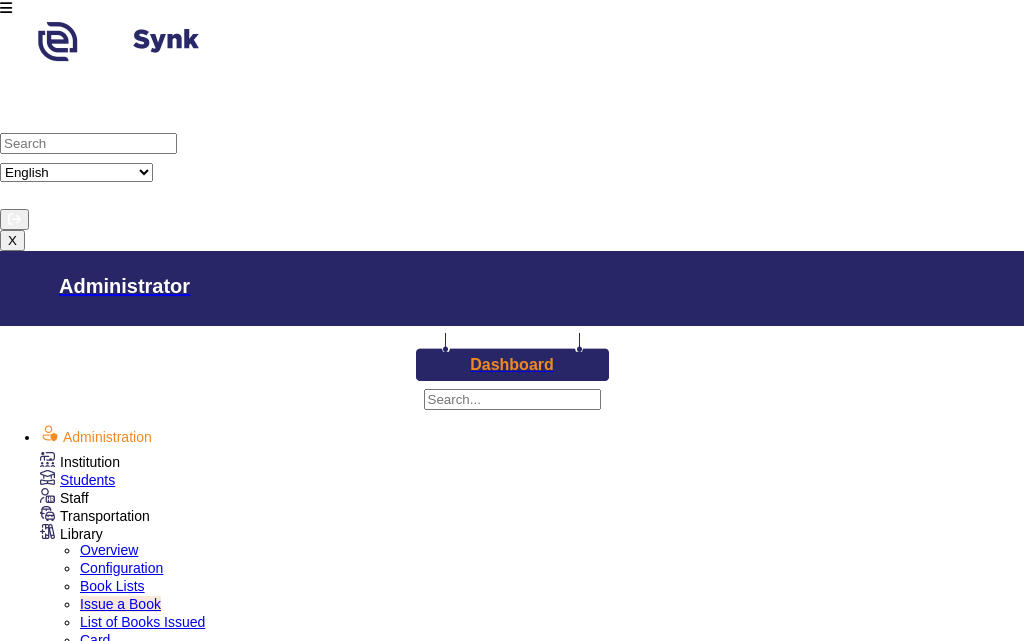 click on "Issue a Book" at bounding box center (62, 1617) 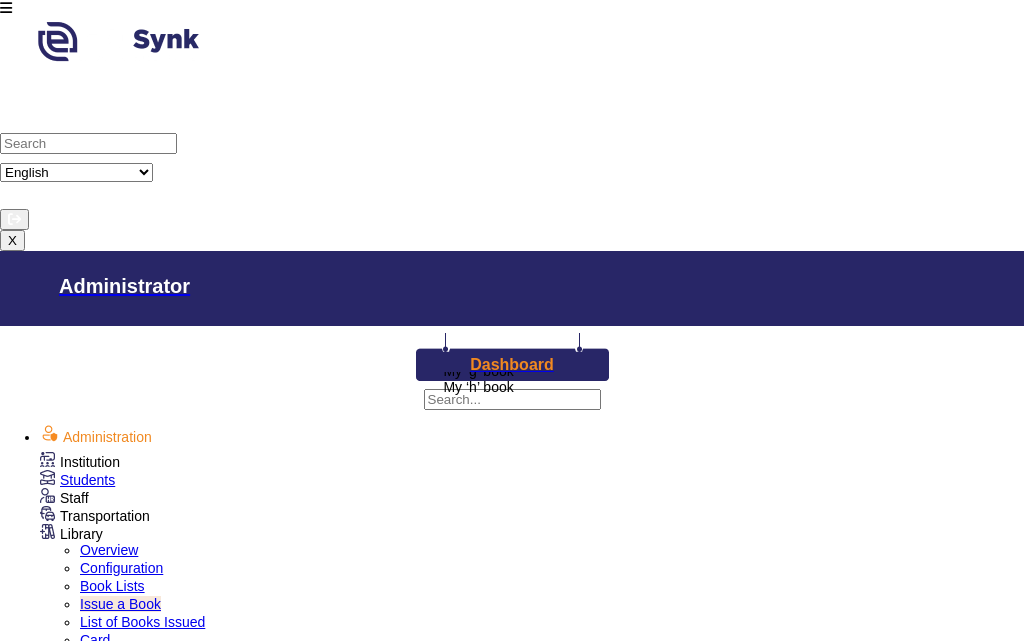 scroll, scrollTop: 180, scrollLeft: 0, axis: vertical 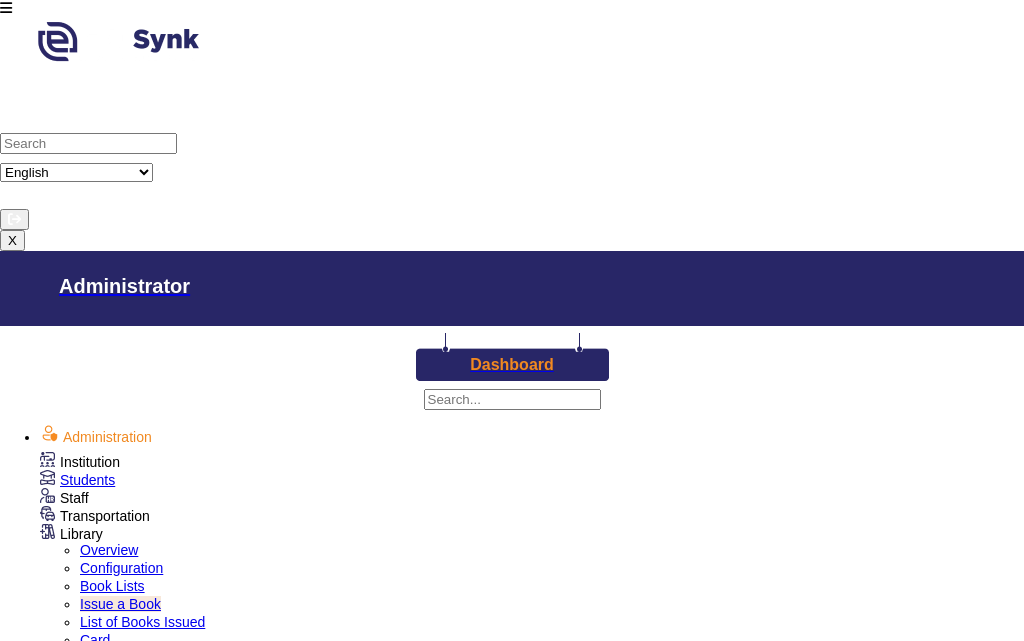 click on "My ‘j’ book" at bounding box center (685, 312) 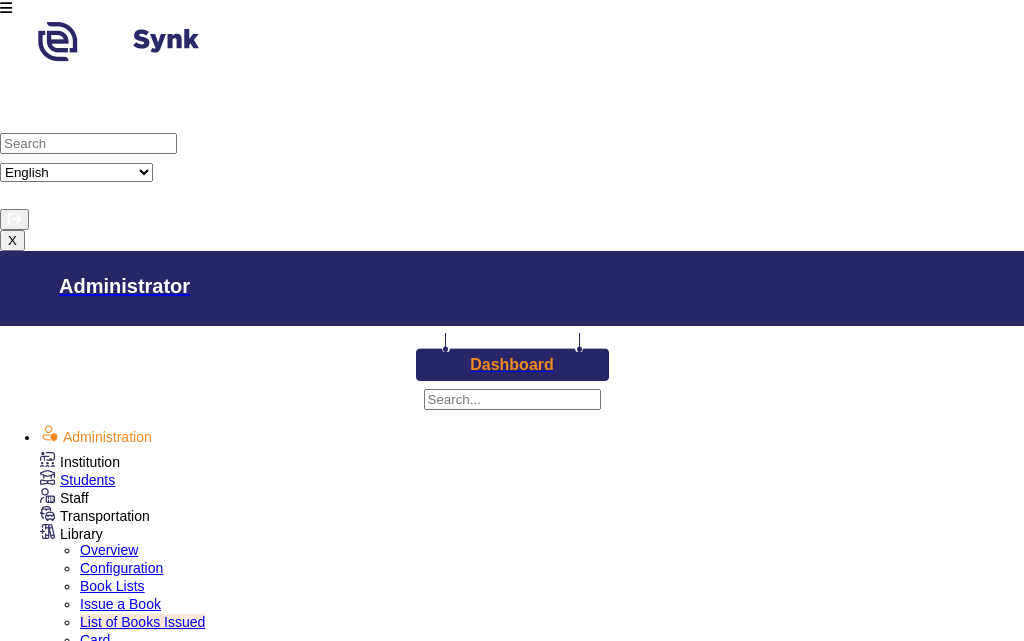 scroll, scrollTop: 1370, scrollLeft: 0, axis: vertical 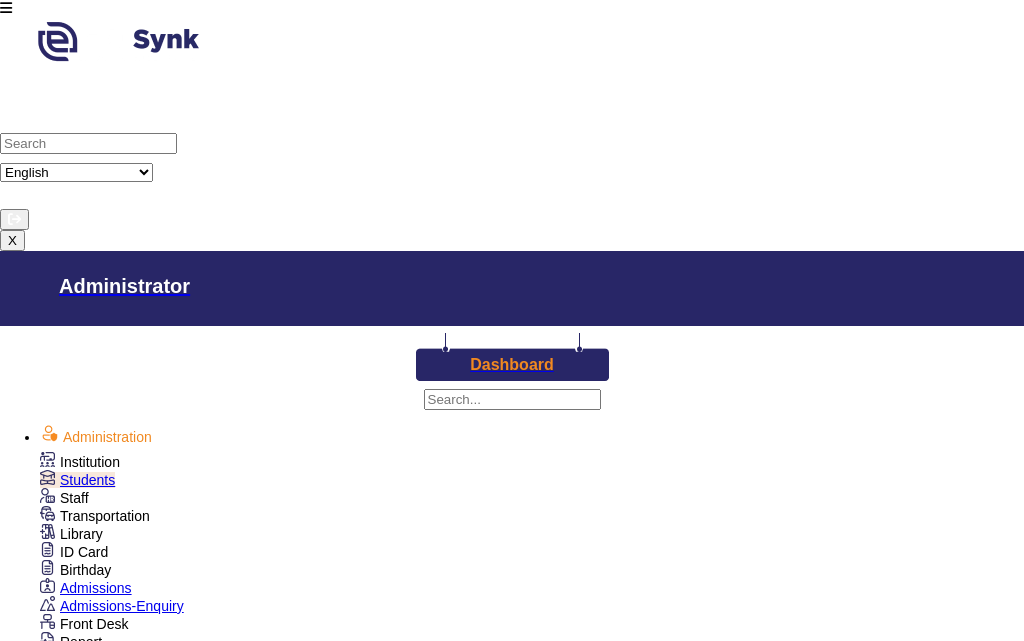 click on "Class I" at bounding box center (358, 1292) 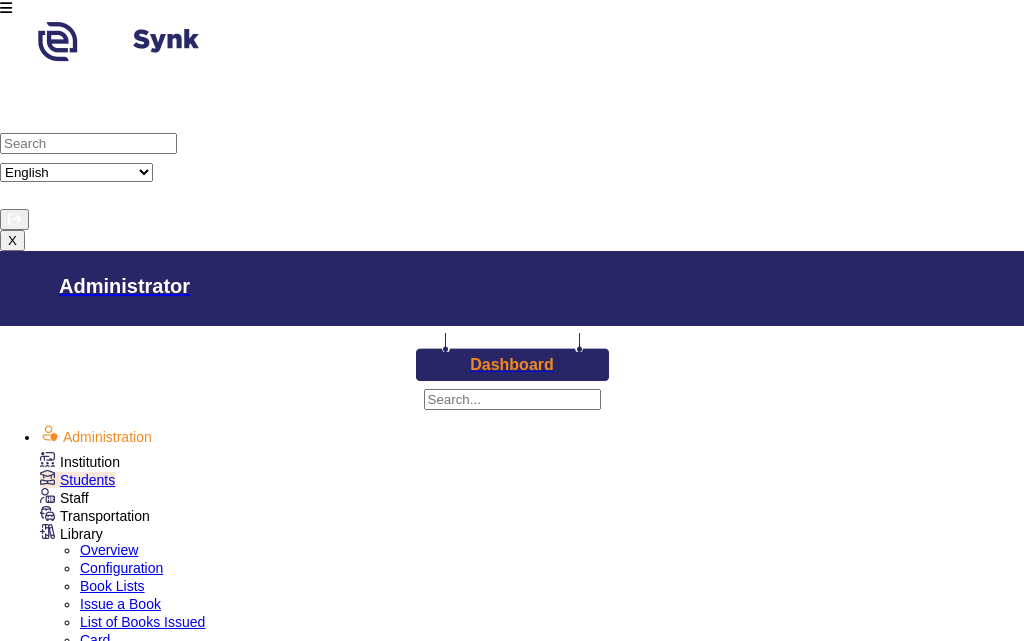 click on "Issue a Book" at bounding box center [120, 604] 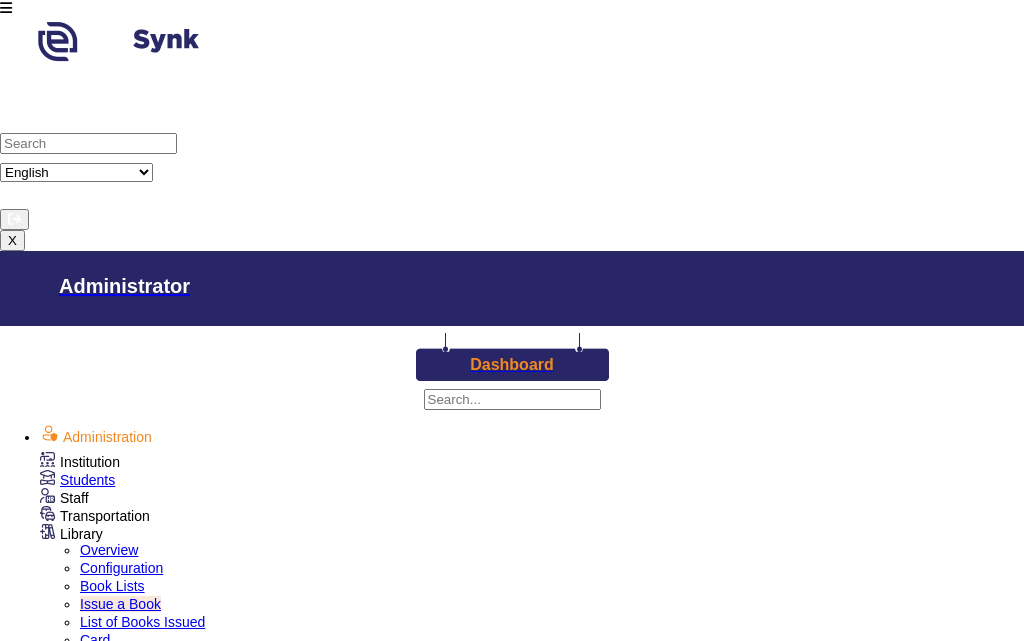 click on "Enter Card Number" at bounding box center [105, 1404] 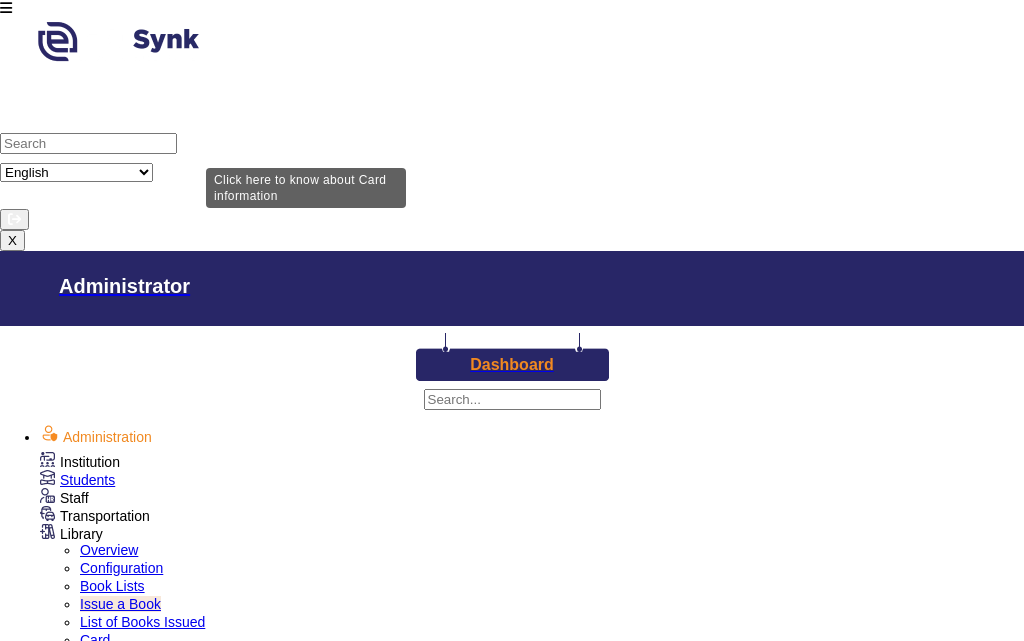 type on "594" 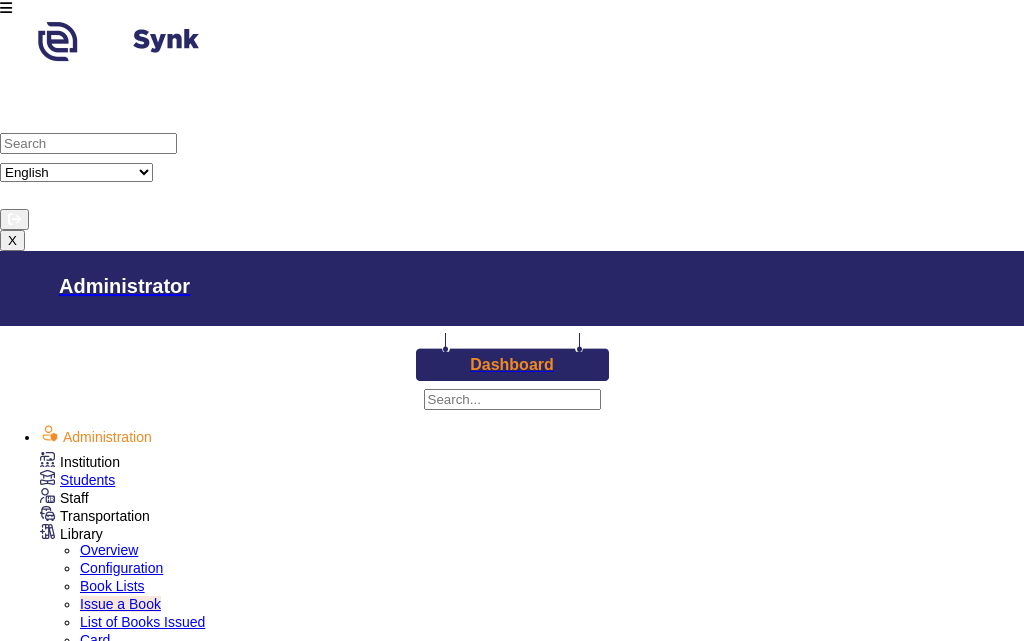 click on "Issue a Book" at bounding box center (62, 1617) 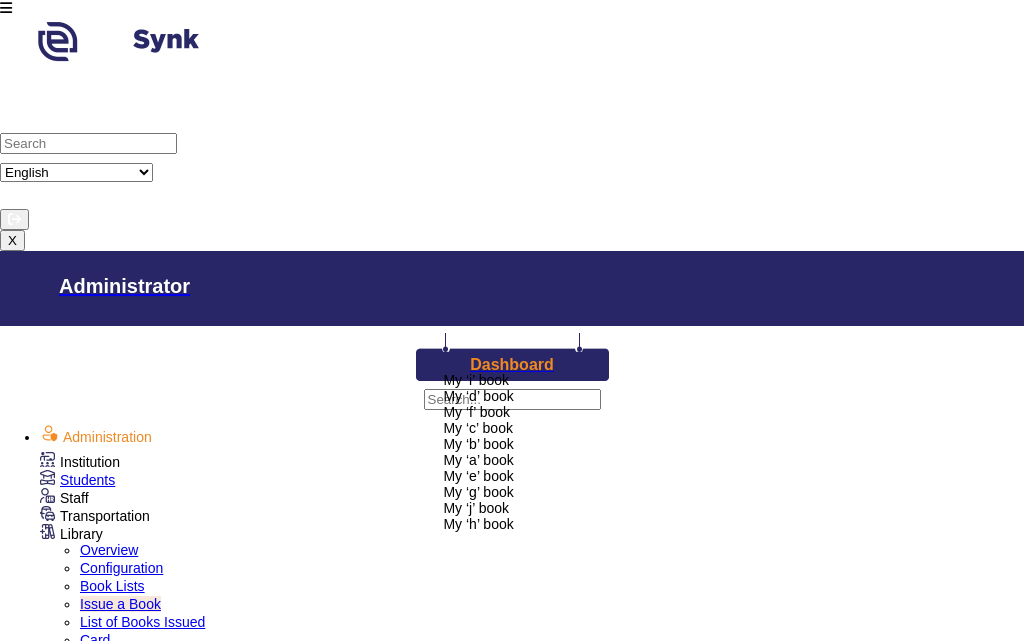 click on "My ‘f’ book" at bounding box center (685, 412) 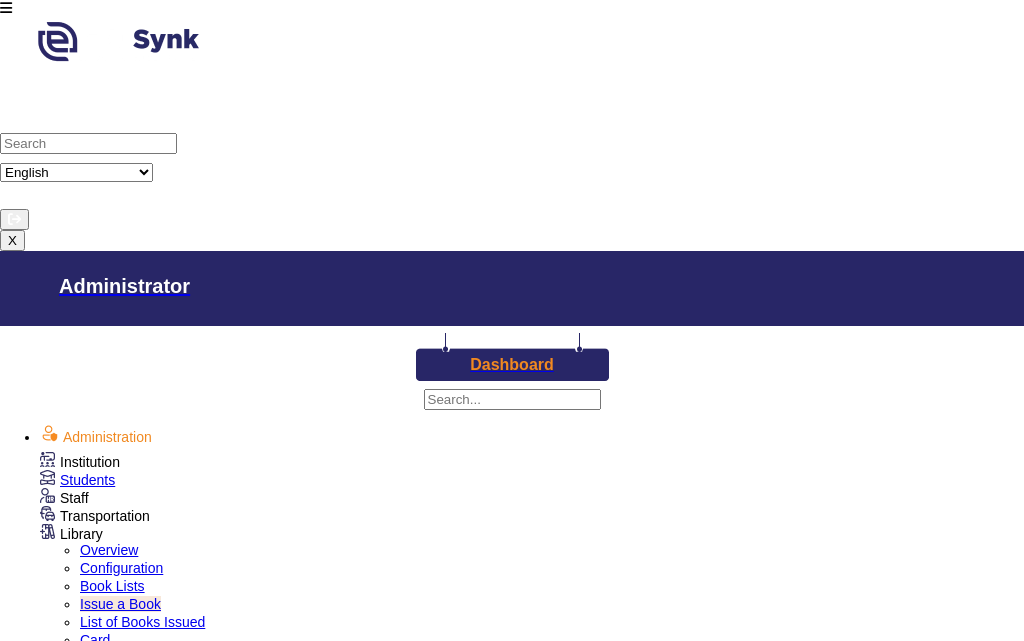 click on "Issue" at bounding box center [40, 1856] 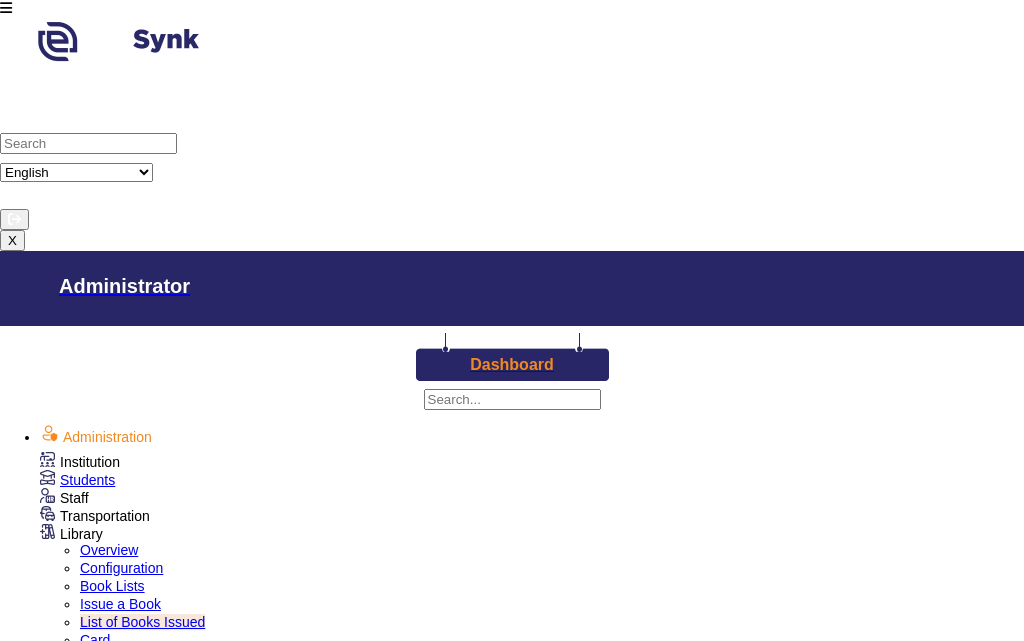 scroll, scrollTop: 1447, scrollLeft: 0, axis: vertical 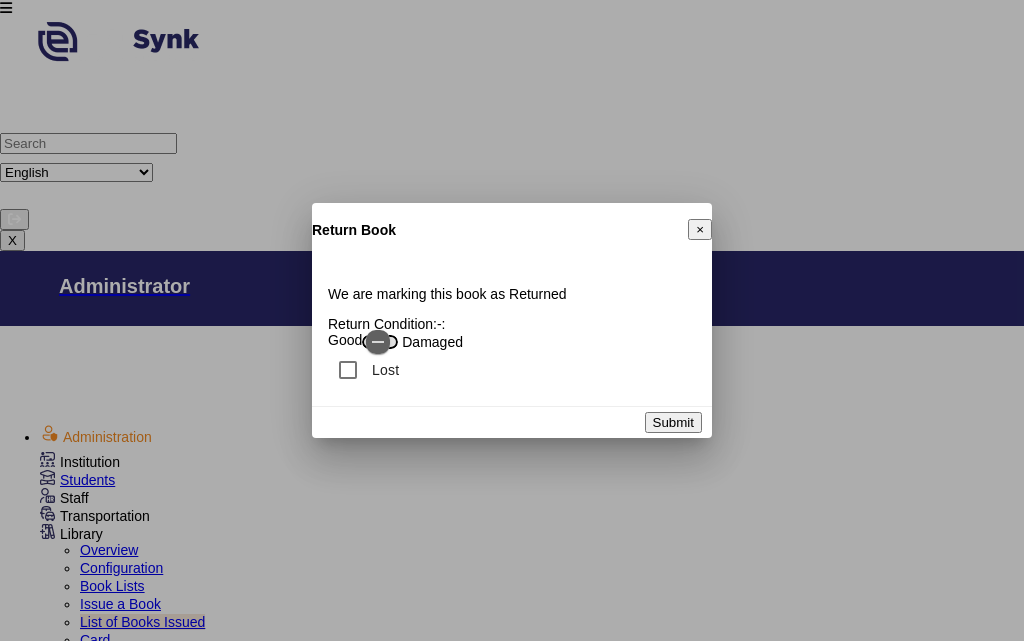 click on "Submit" at bounding box center [673, 422] 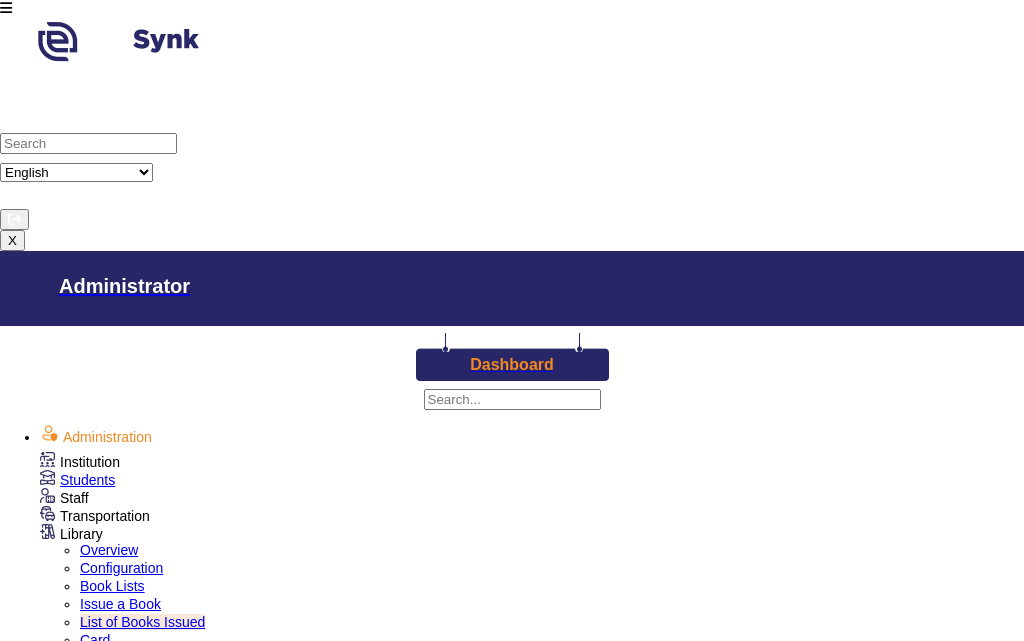 click on "Return Book" at bounding box center [871, 2878] 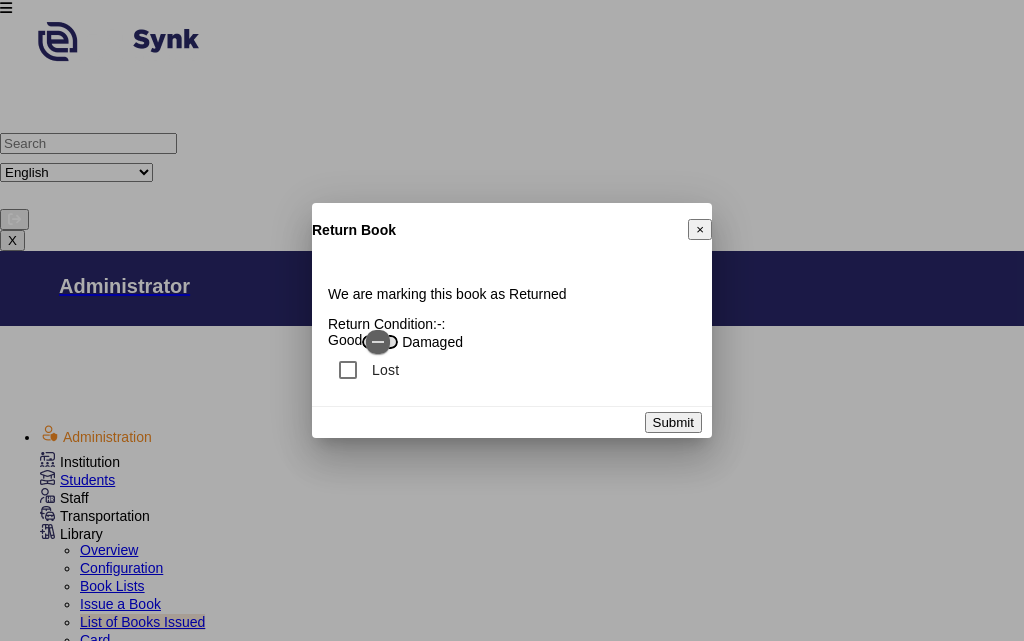 click on "Submit" at bounding box center (673, 422) 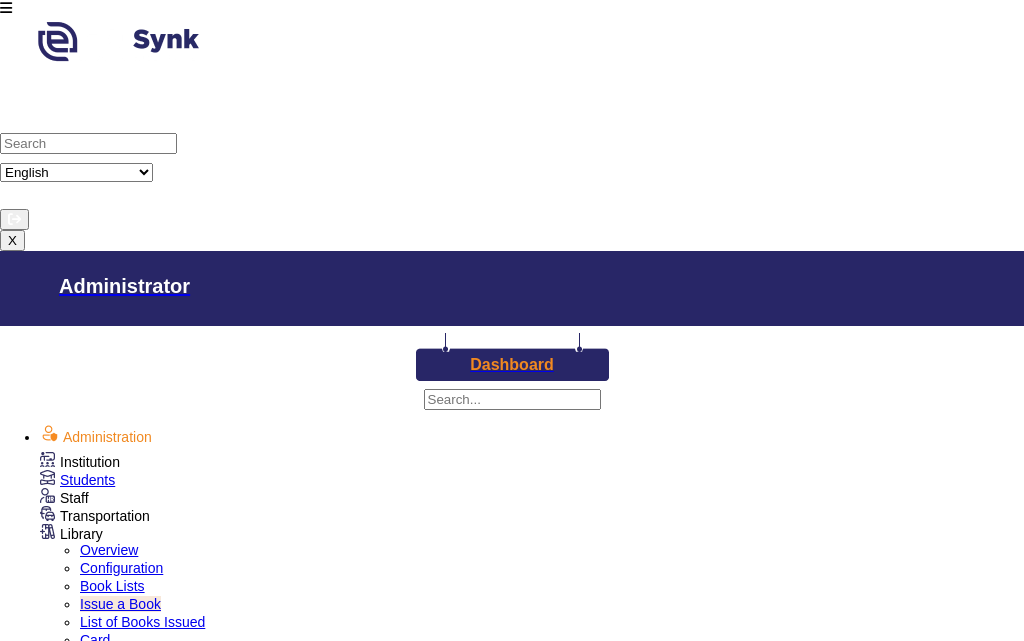 scroll, scrollTop: 0, scrollLeft: 0, axis: both 